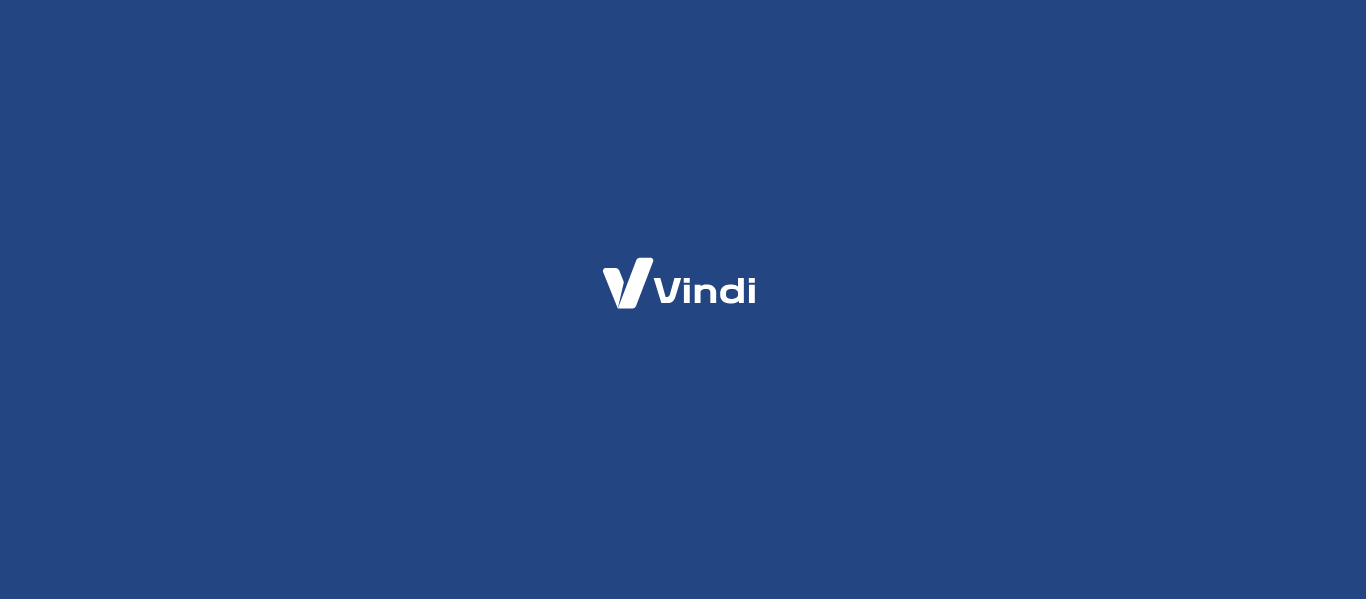 scroll, scrollTop: 0, scrollLeft: 0, axis: both 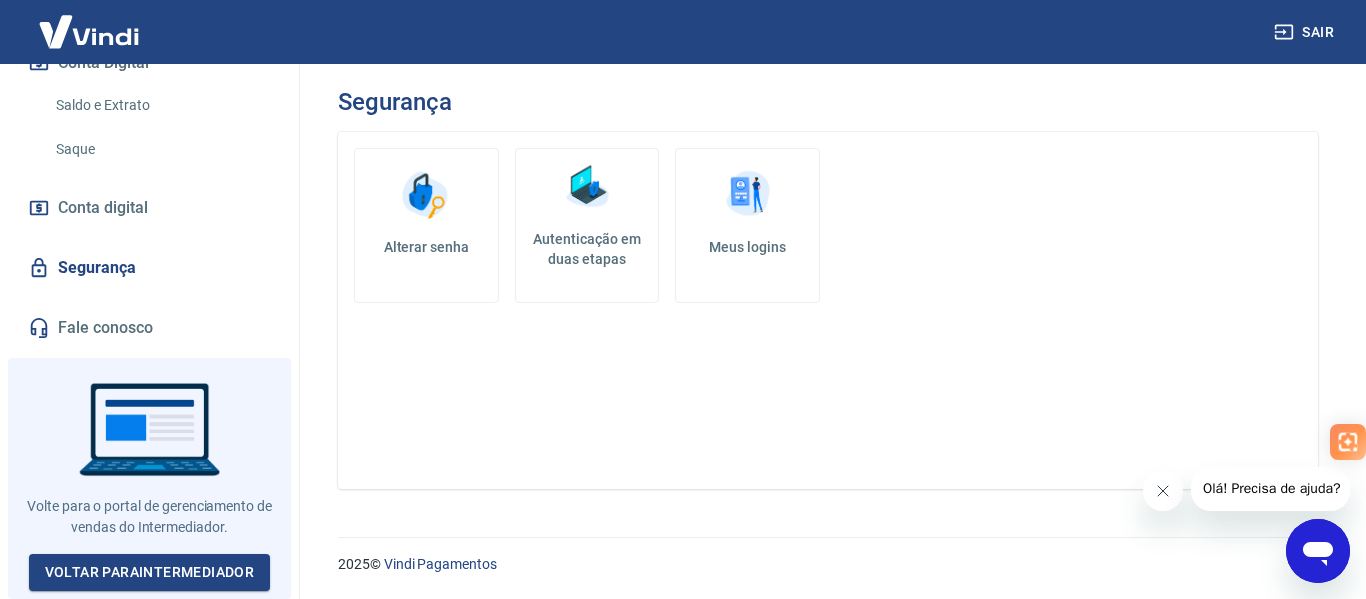 click on "Fale conosco" at bounding box center (149, 328) 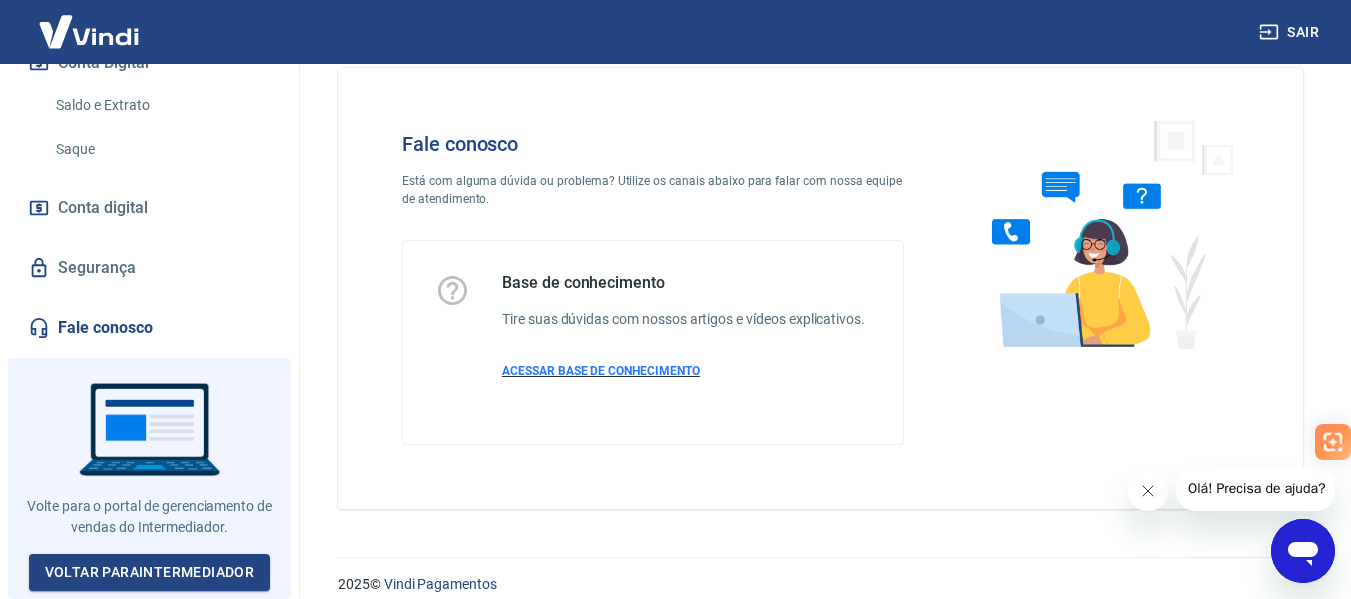 scroll, scrollTop: 56, scrollLeft: 0, axis: vertical 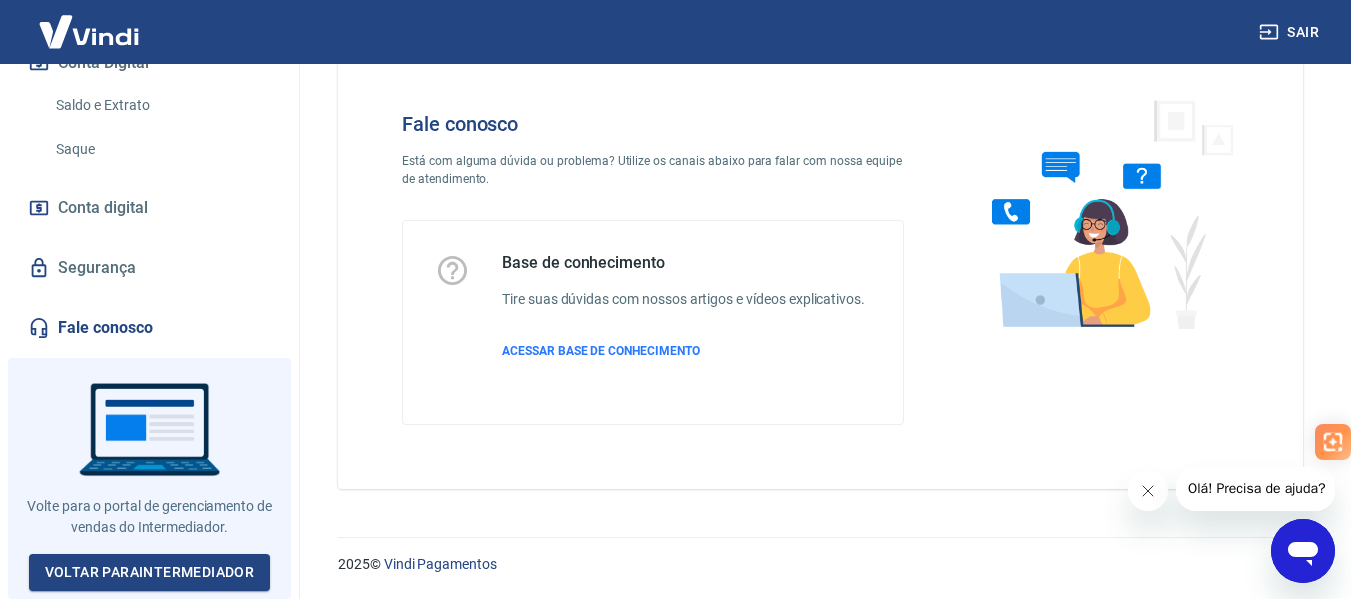 click 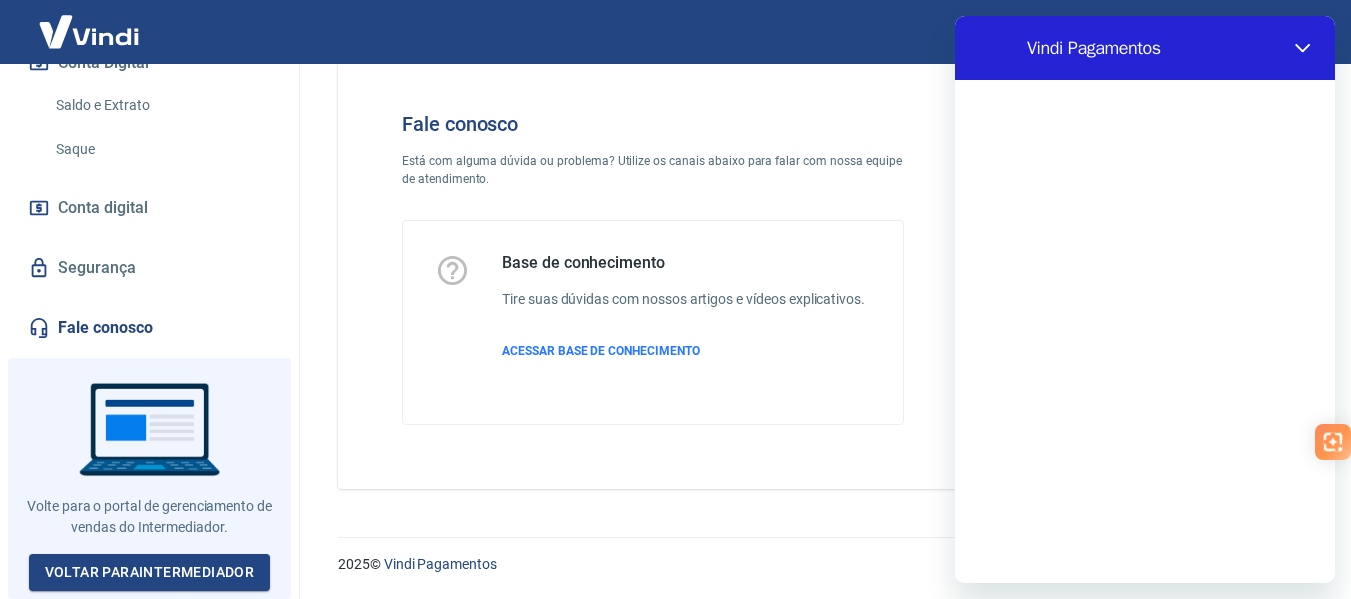 scroll, scrollTop: 0, scrollLeft: 0, axis: both 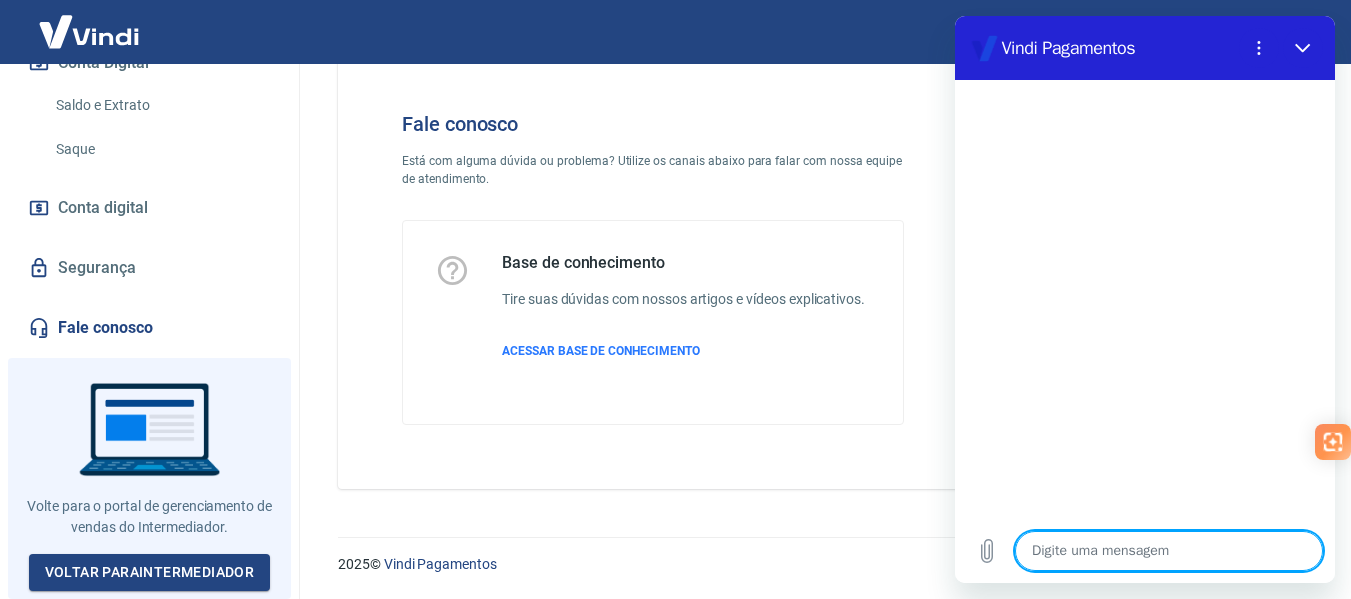 type on "b" 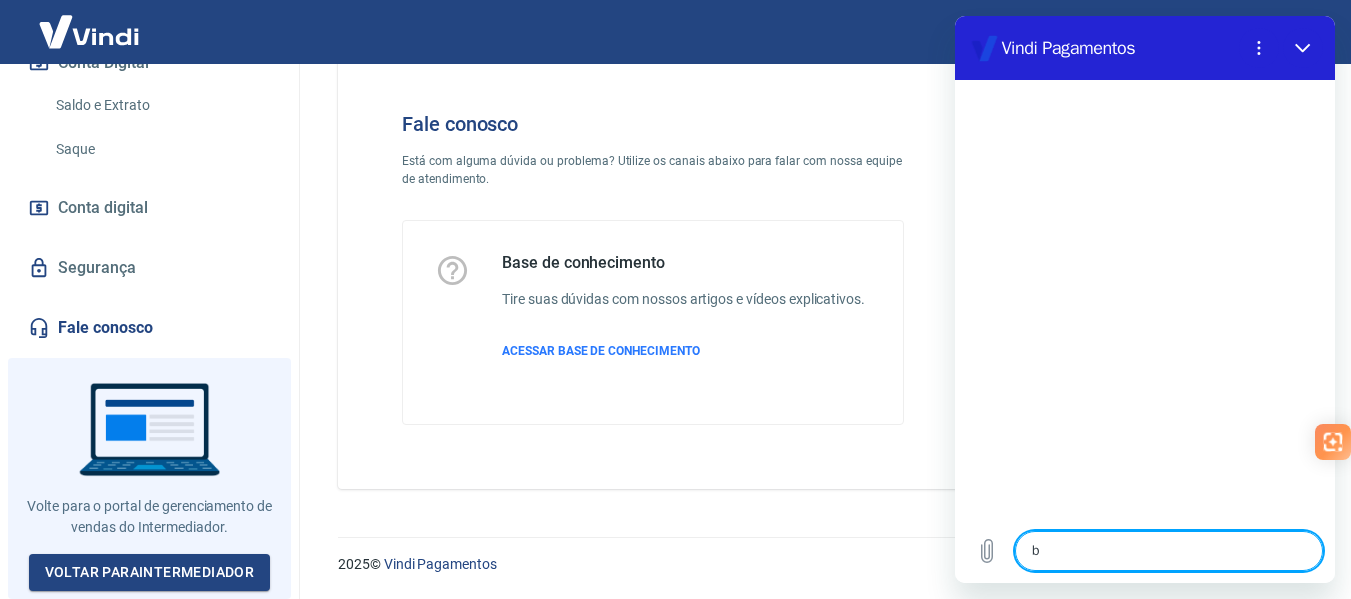 type on "bo" 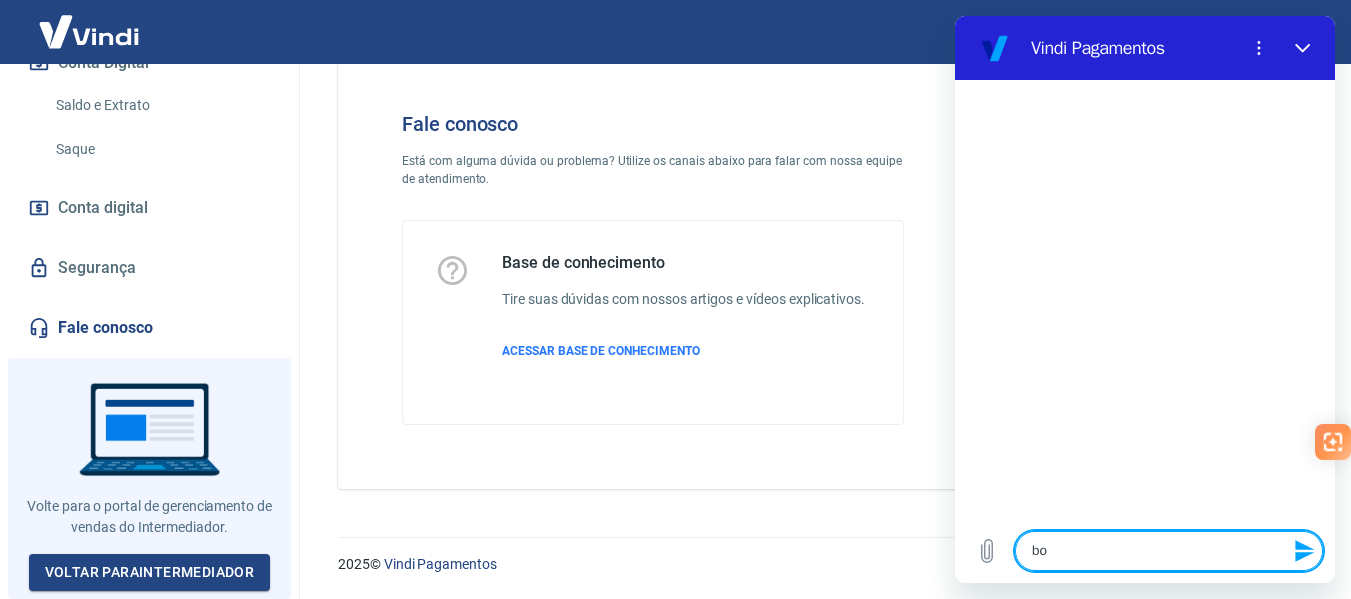 type on "bom" 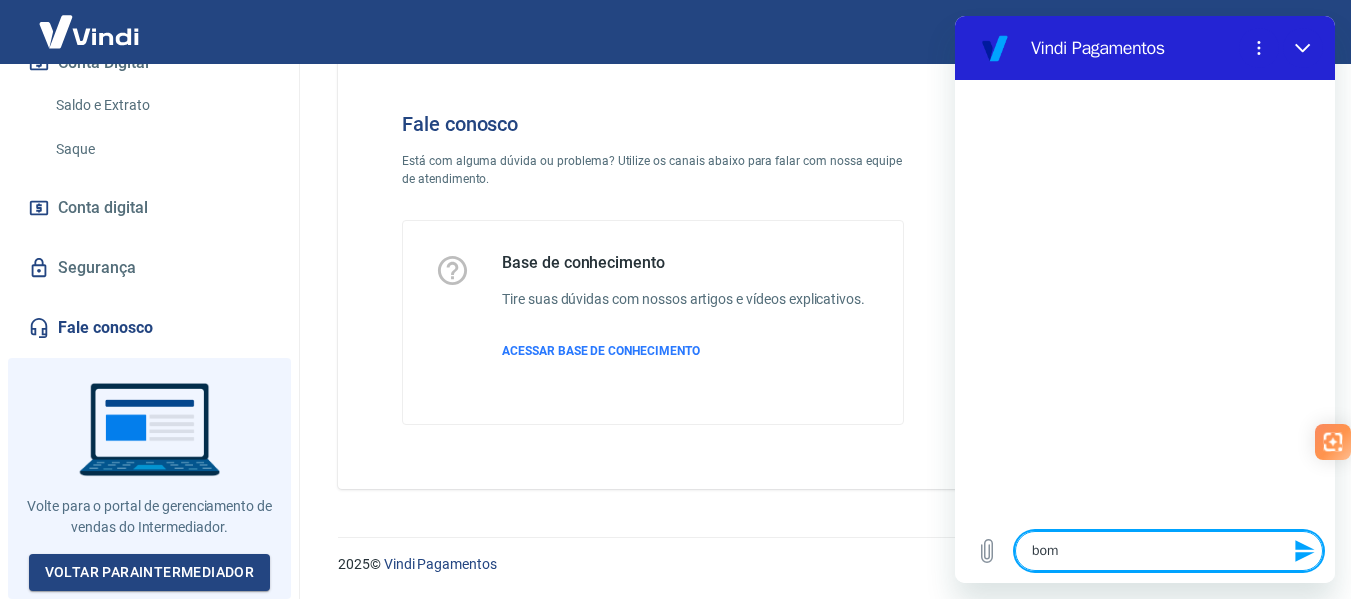 type on "bom" 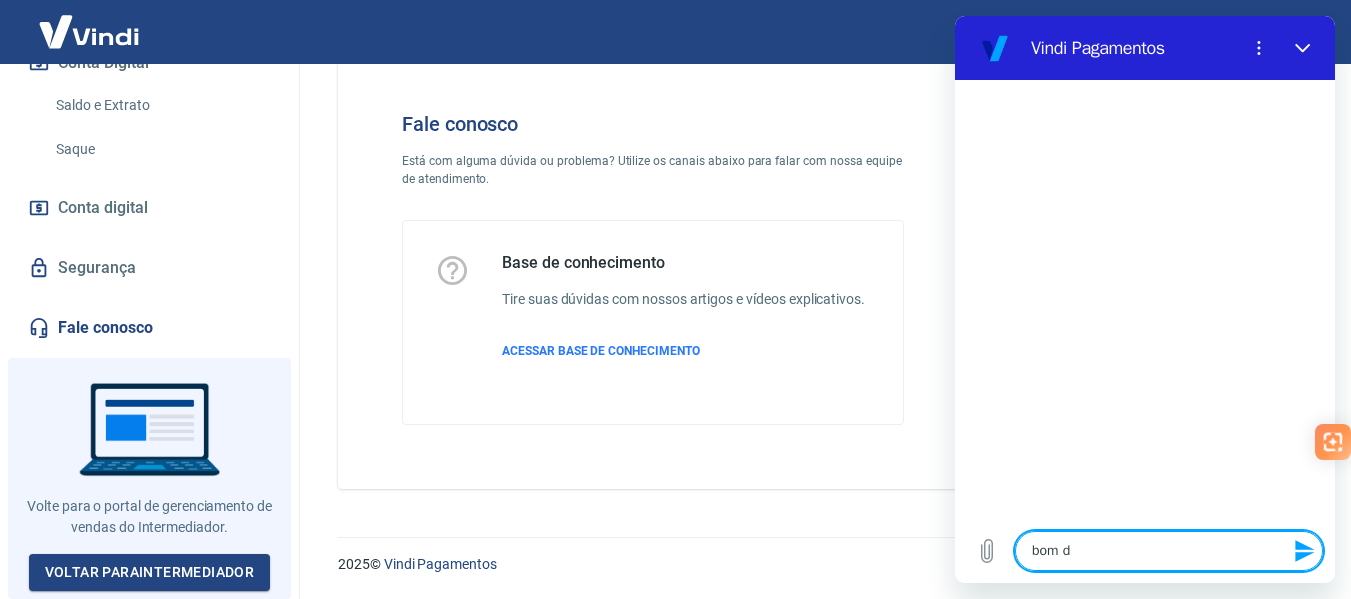type on "bom di" 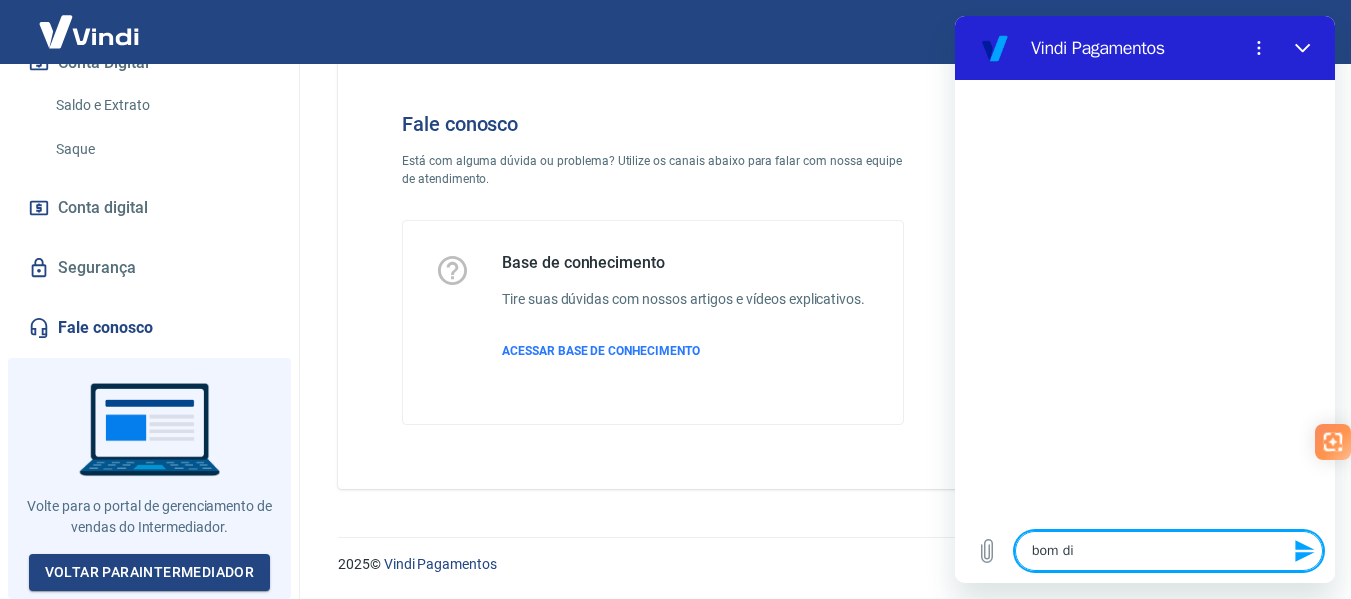 type on "bom dia" 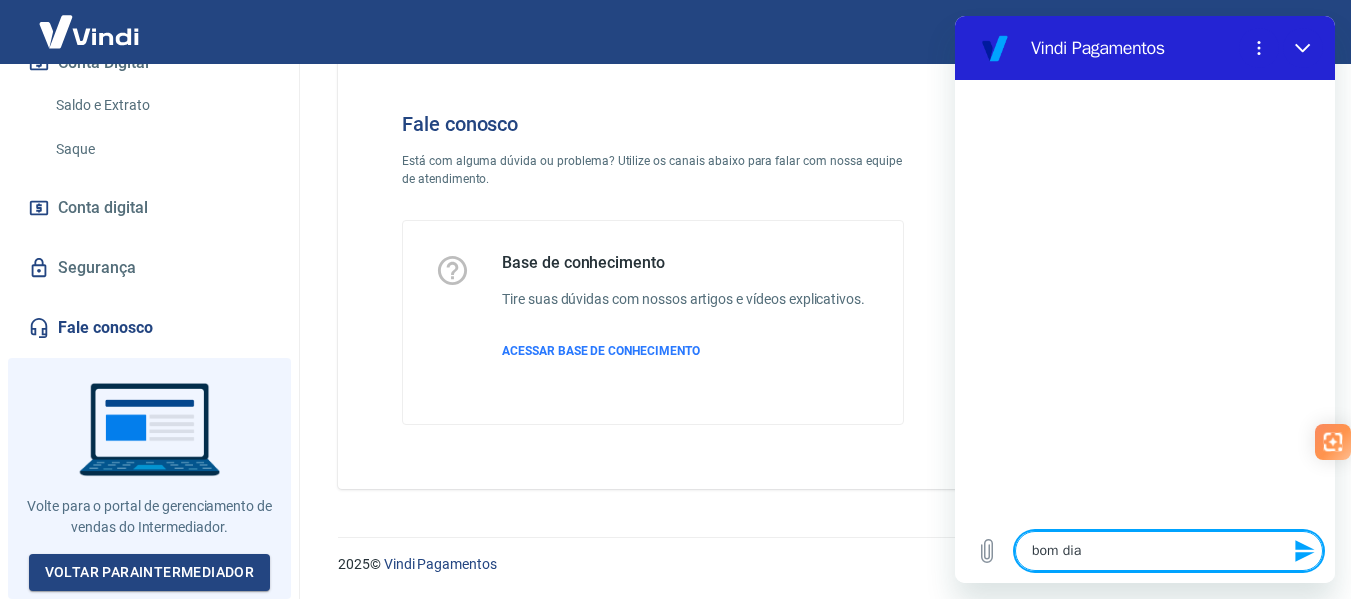 type 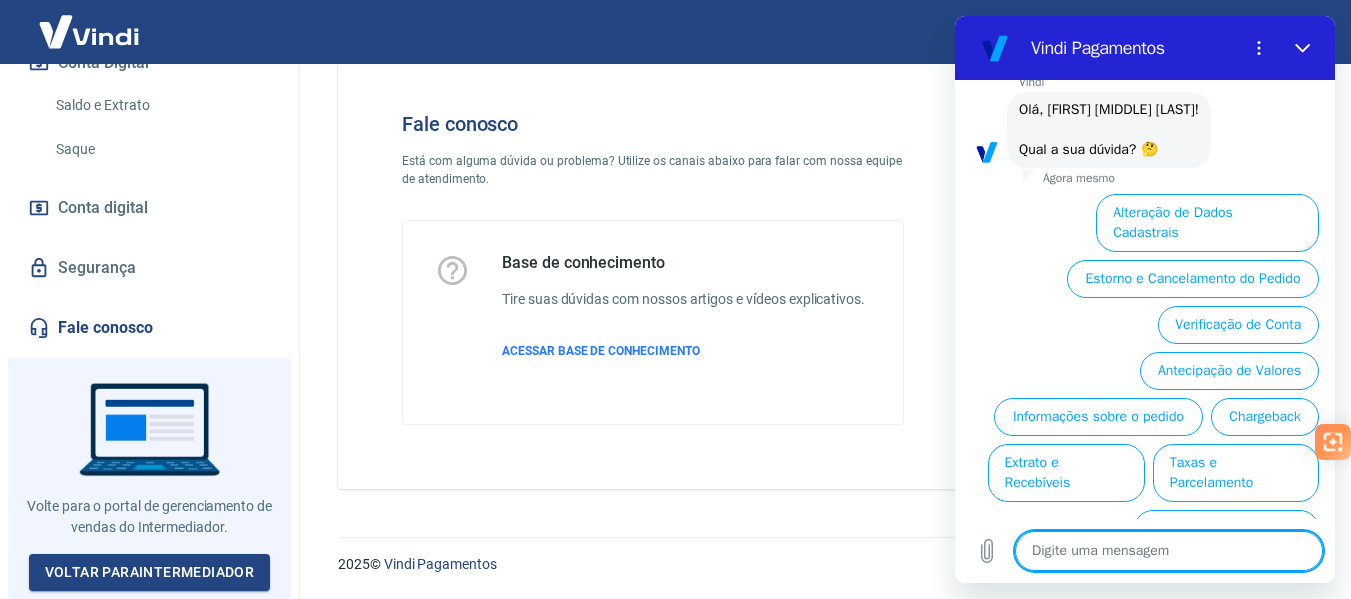 scroll, scrollTop: 154, scrollLeft: 0, axis: vertical 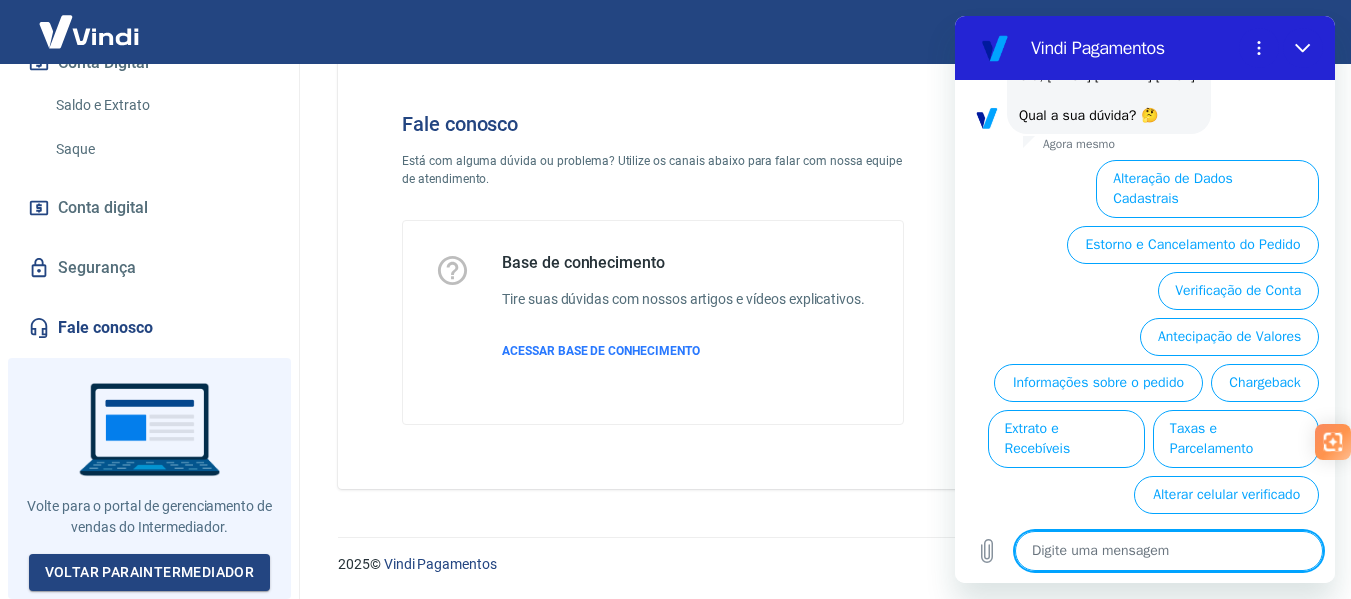 click on "Taxas e Parcelamento" at bounding box center (1236, 439) 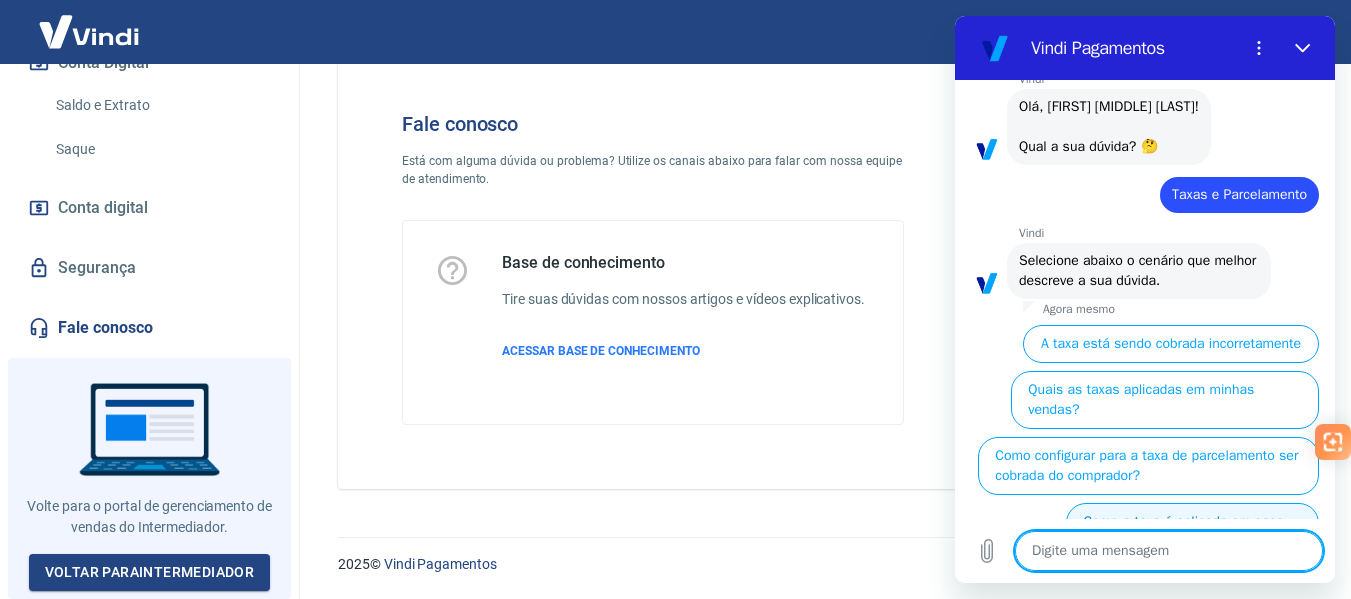 scroll, scrollTop: 190, scrollLeft: 0, axis: vertical 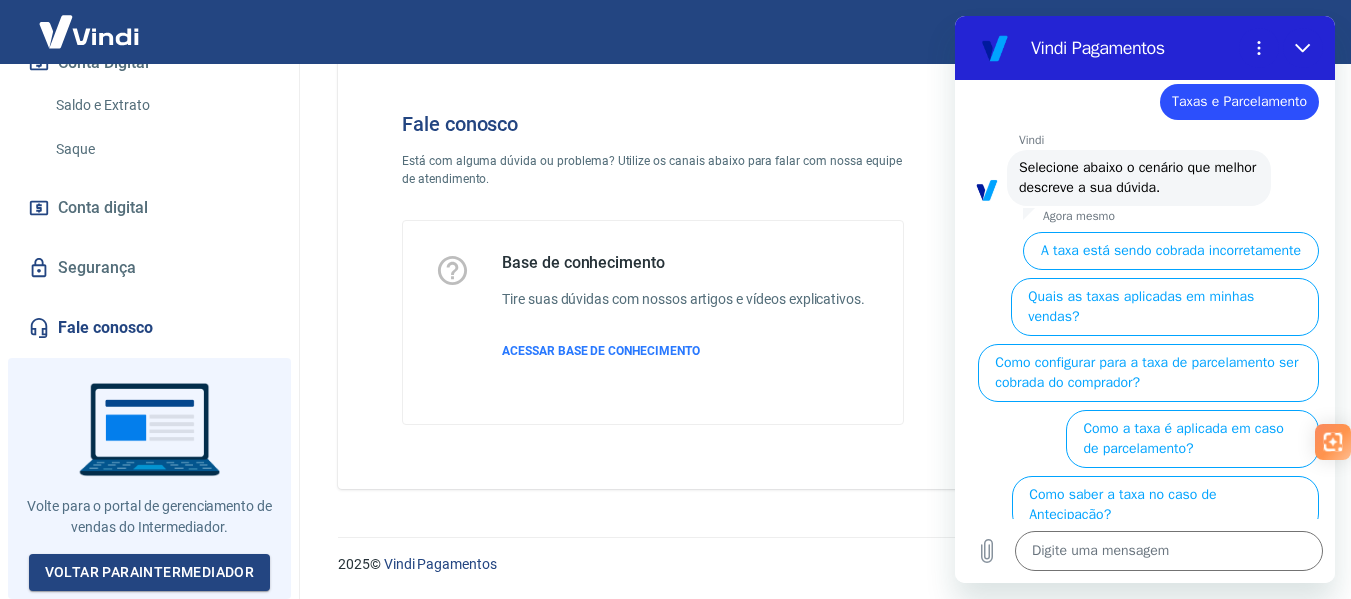 click on "Quais as taxas aplicadas em minhas vendas?" at bounding box center (1165, 307) 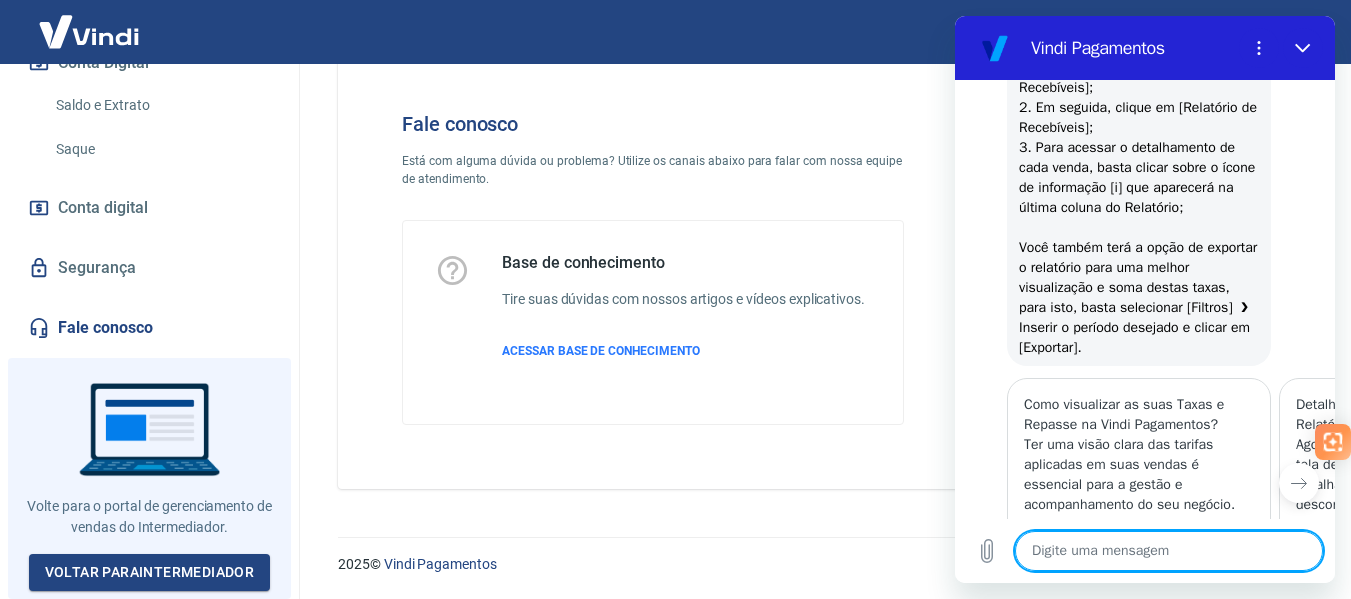 scroll, scrollTop: 944, scrollLeft: 0, axis: vertical 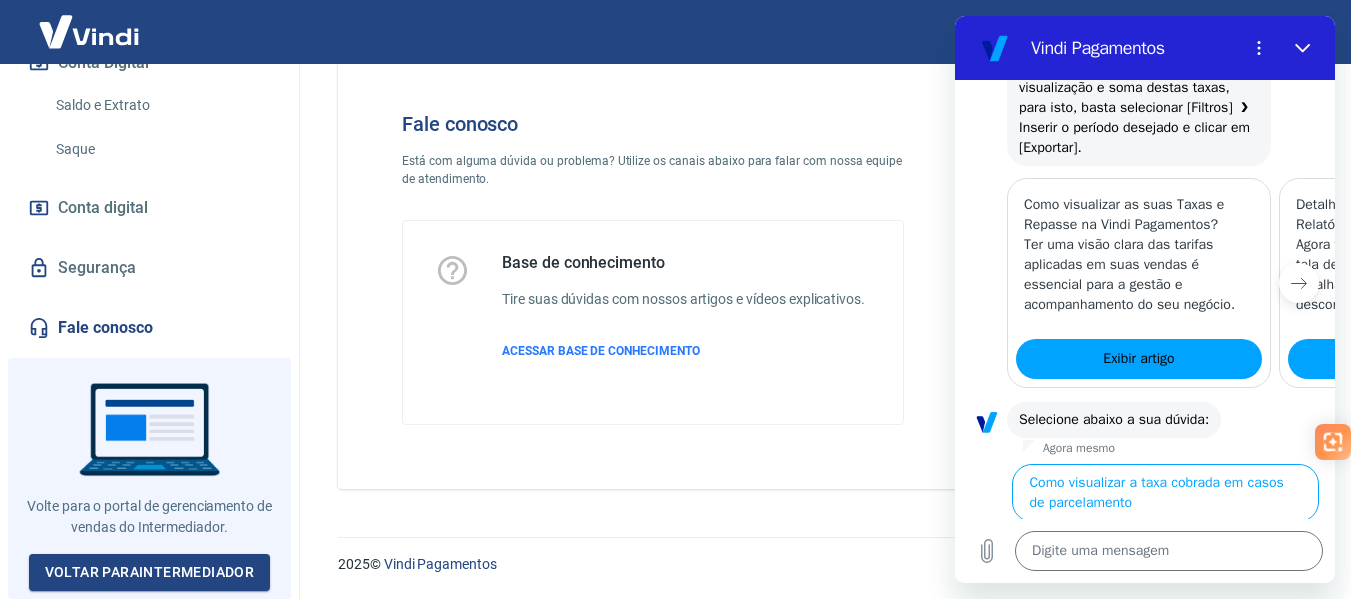 click 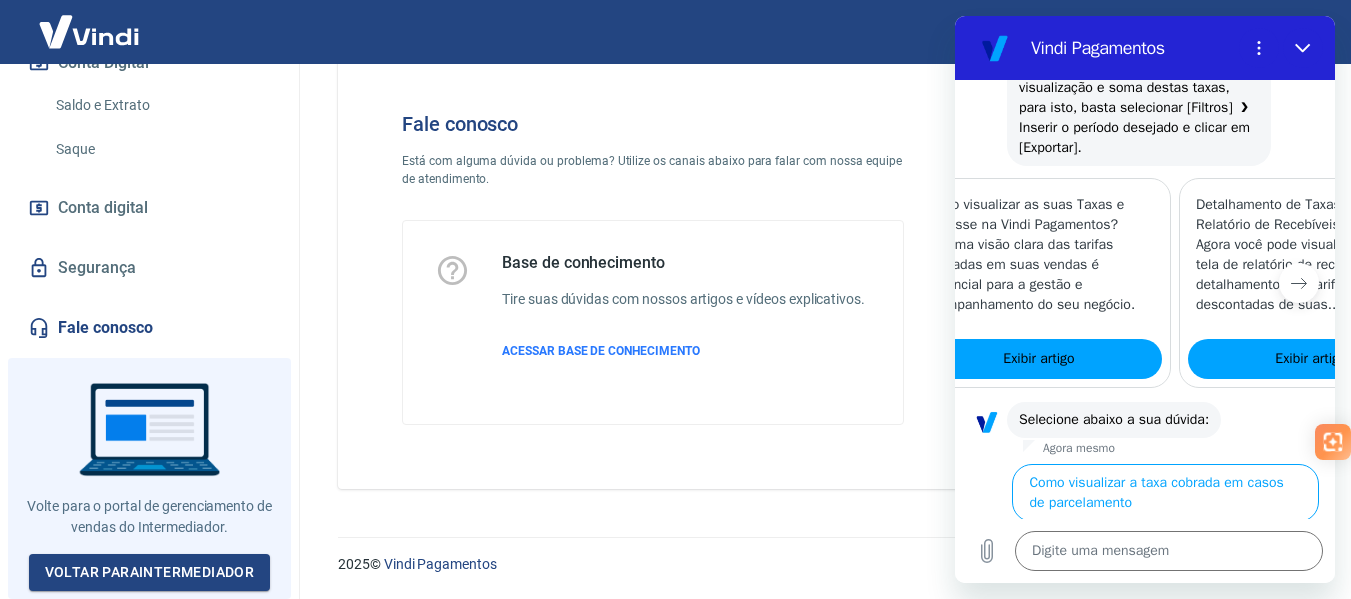 scroll, scrollTop: 0, scrollLeft: 247, axis: horizontal 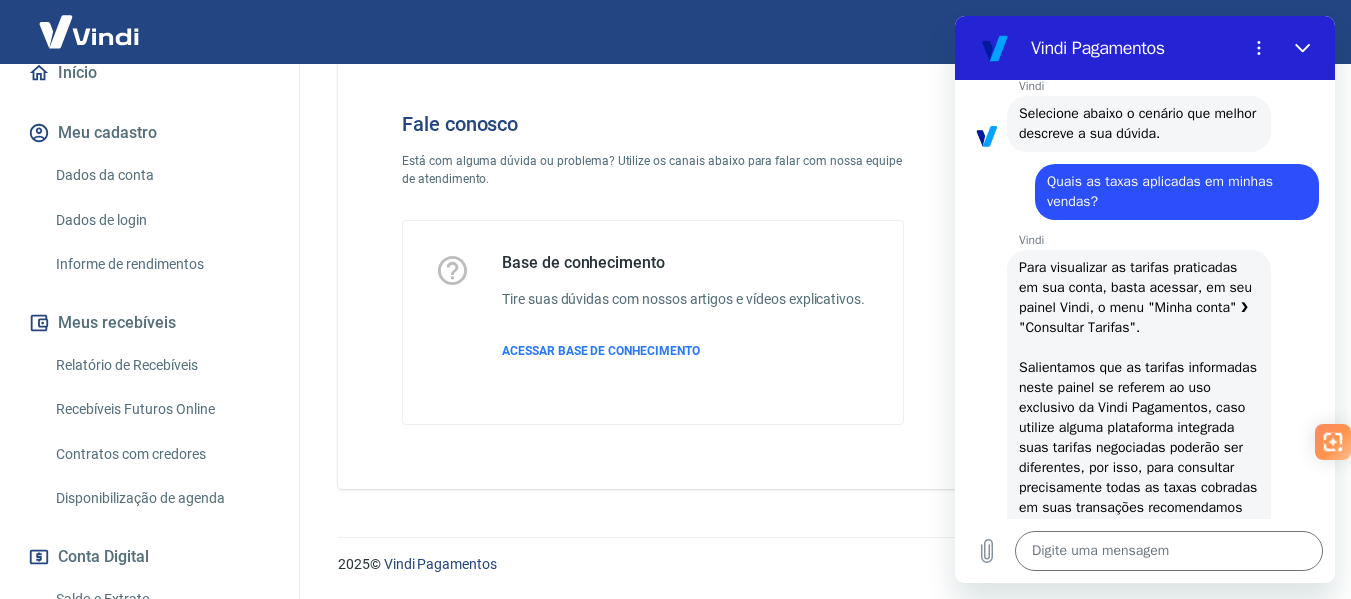 type on "x" 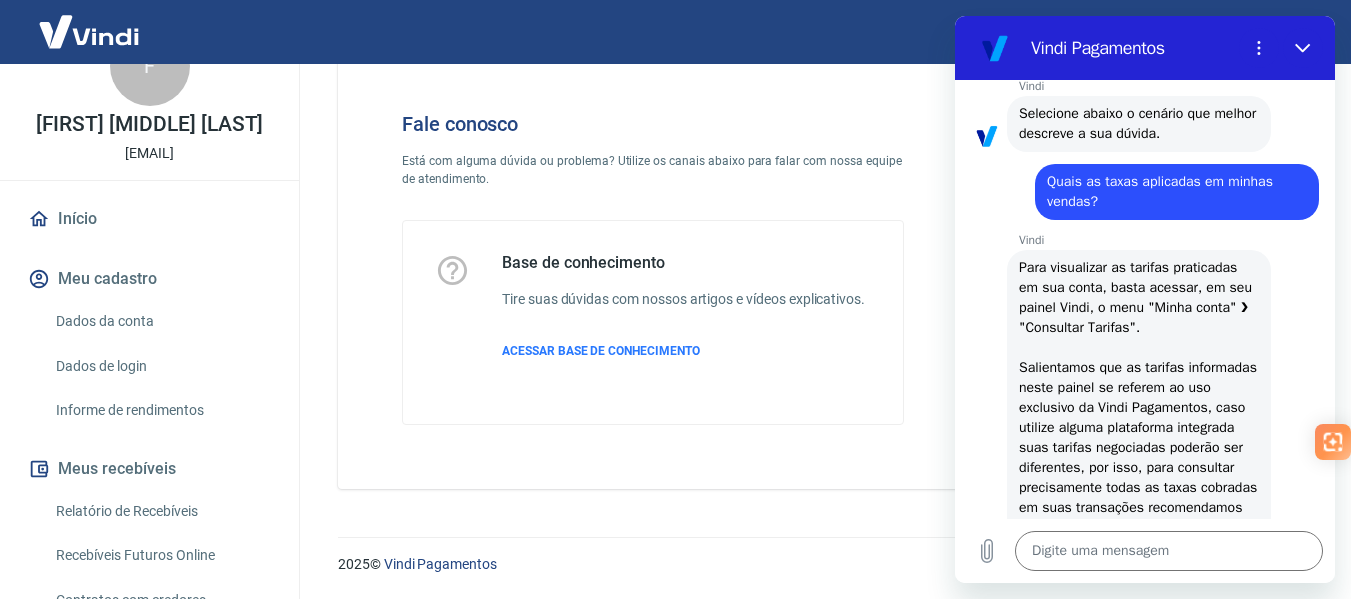 scroll, scrollTop: 100, scrollLeft: 0, axis: vertical 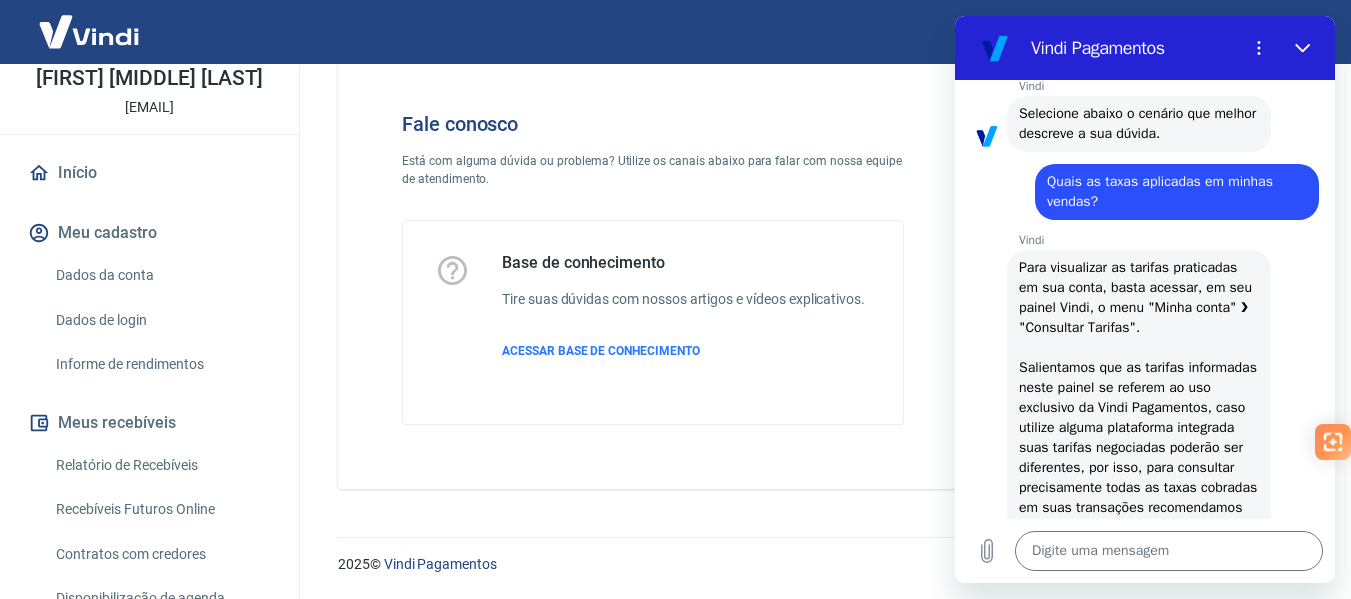 click on "Dados da conta" at bounding box center [161, 275] 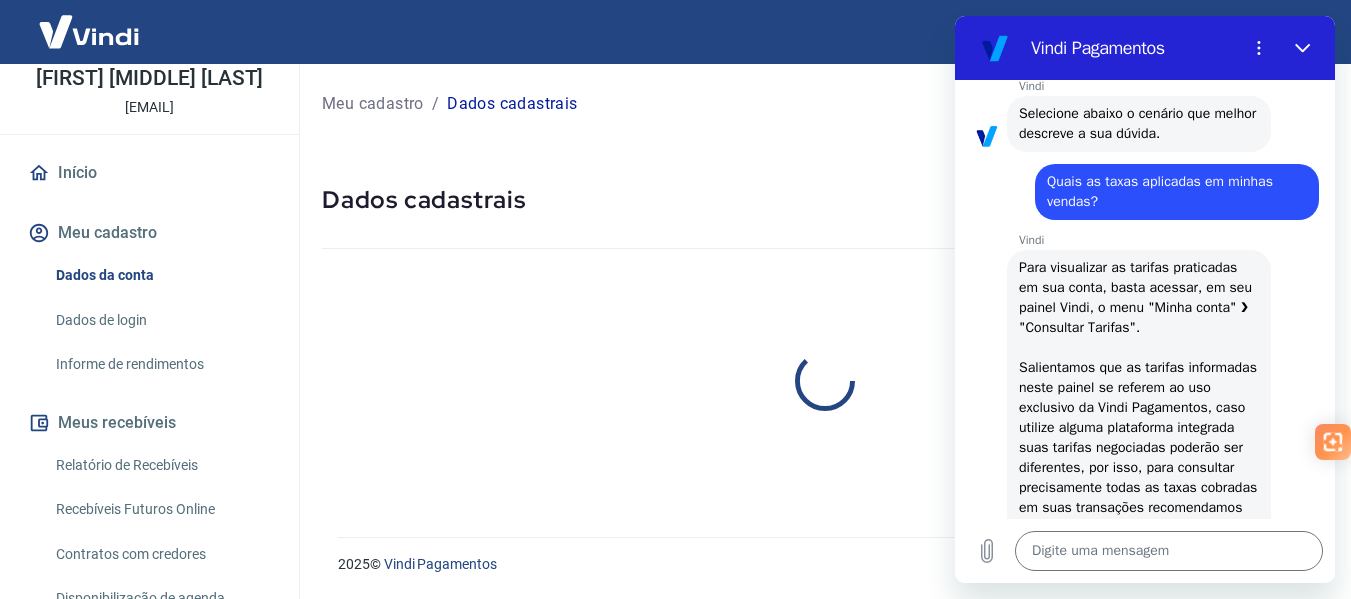 scroll, scrollTop: 0, scrollLeft: 0, axis: both 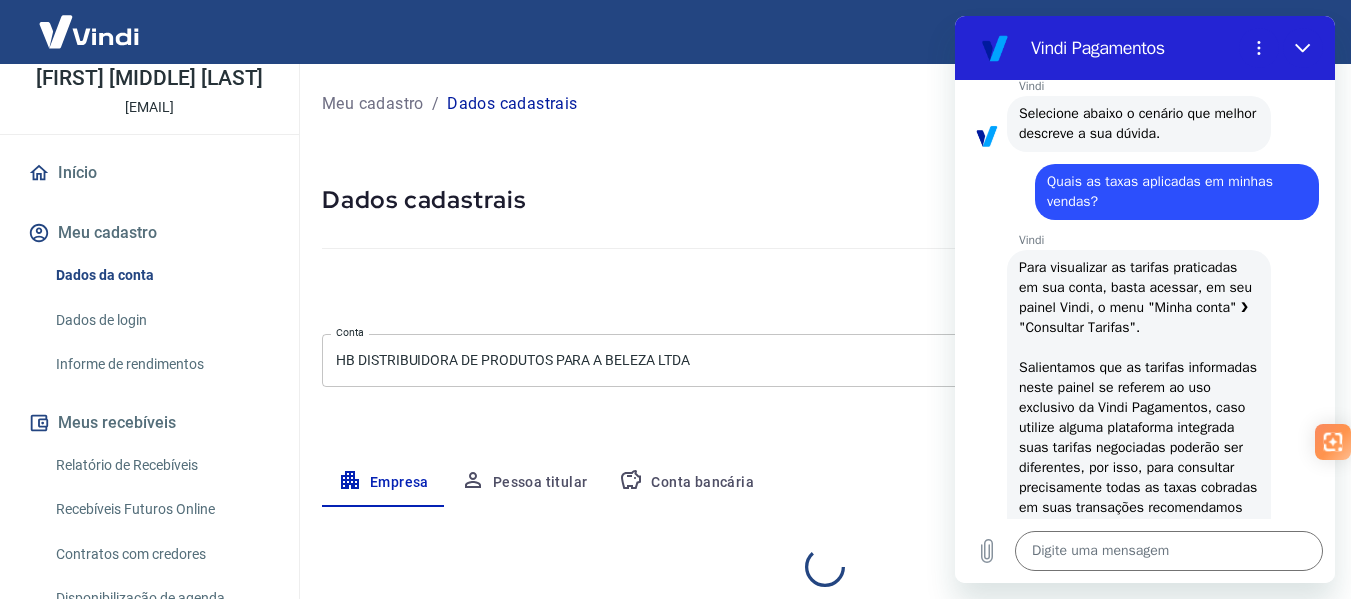 select on "PR" 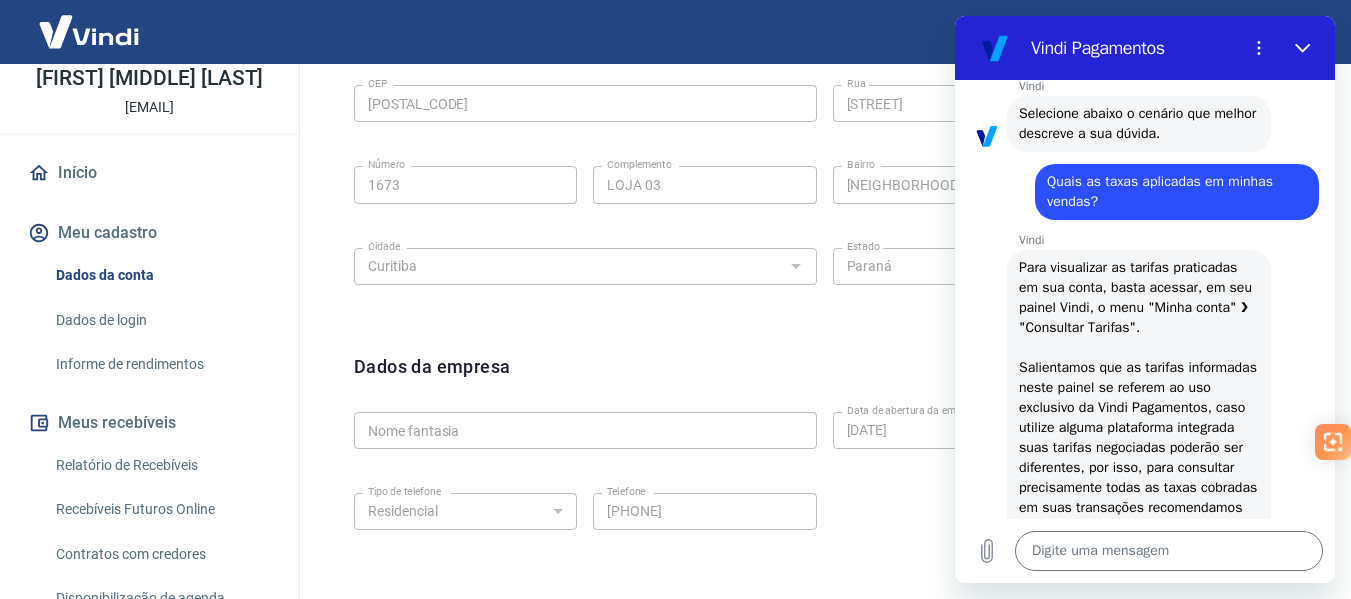 scroll, scrollTop: 643, scrollLeft: 0, axis: vertical 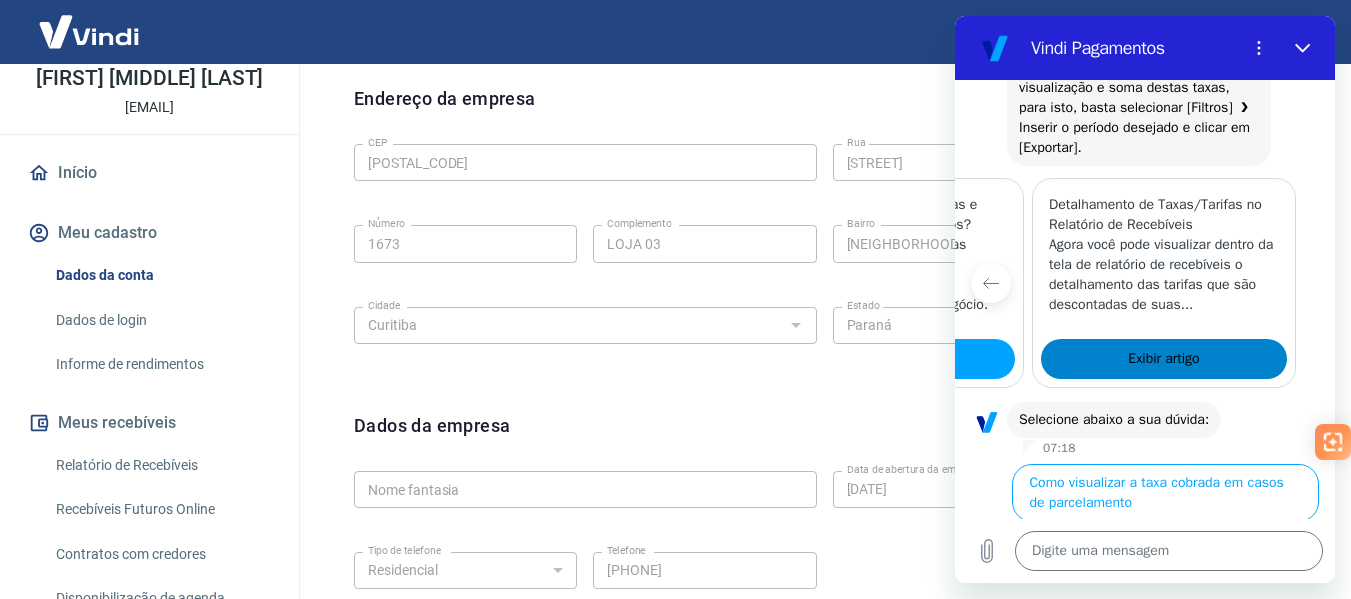 click on "Exibir artigo" at bounding box center [1163, 359] 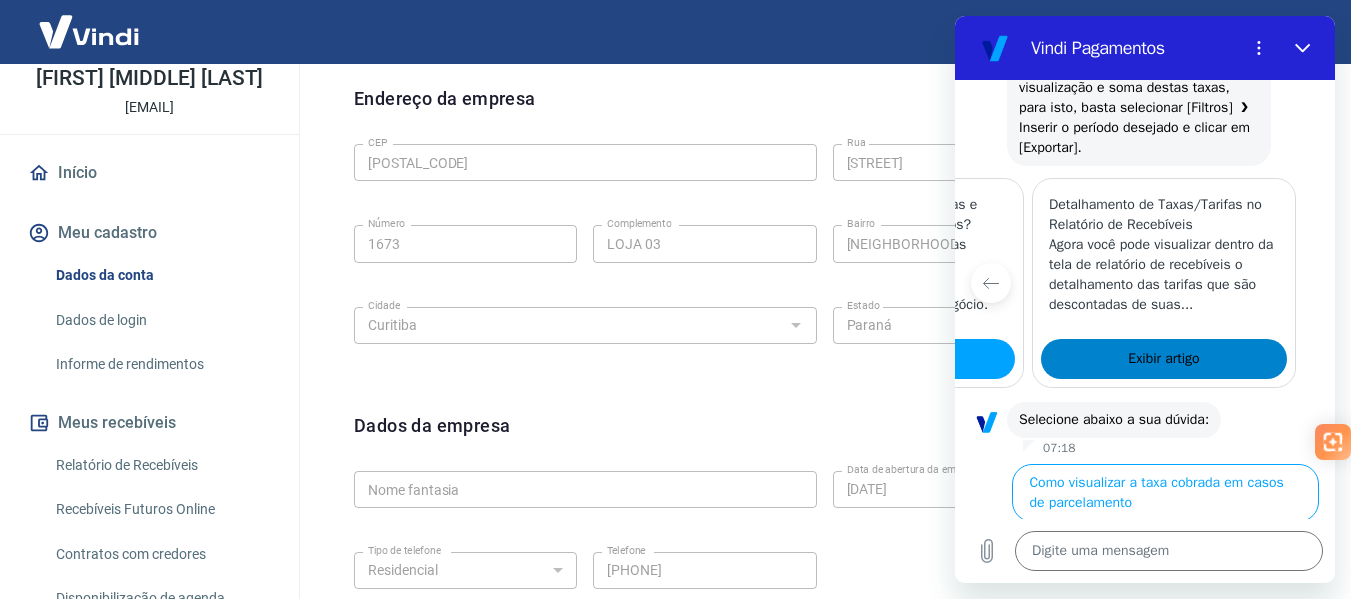 type on "x" 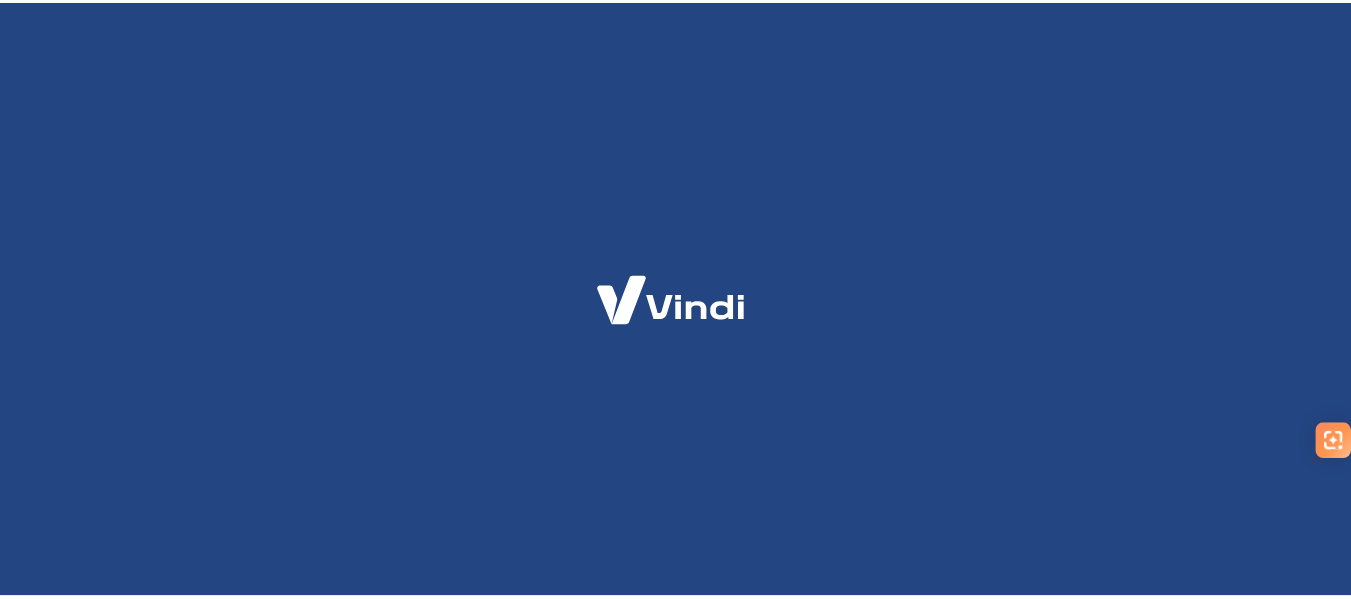 scroll, scrollTop: 0, scrollLeft: 0, axis: both 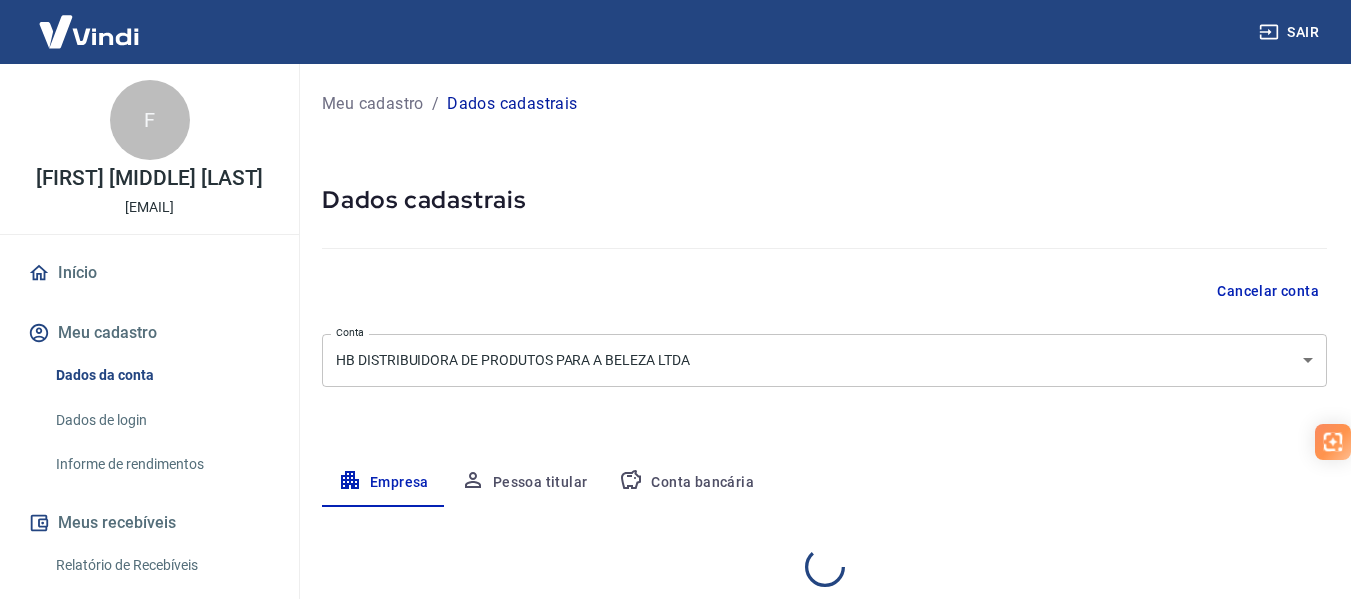 select on "PR" 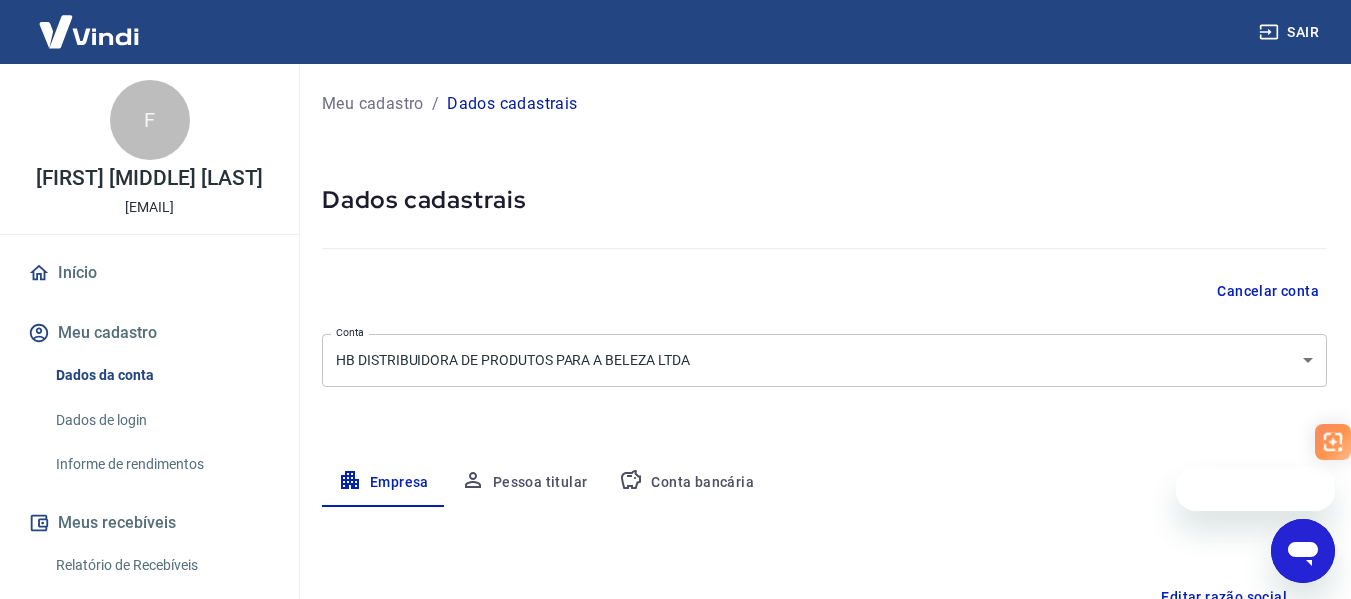 scroll, scrollTop: 0, scrollLeft: 0, axis: both 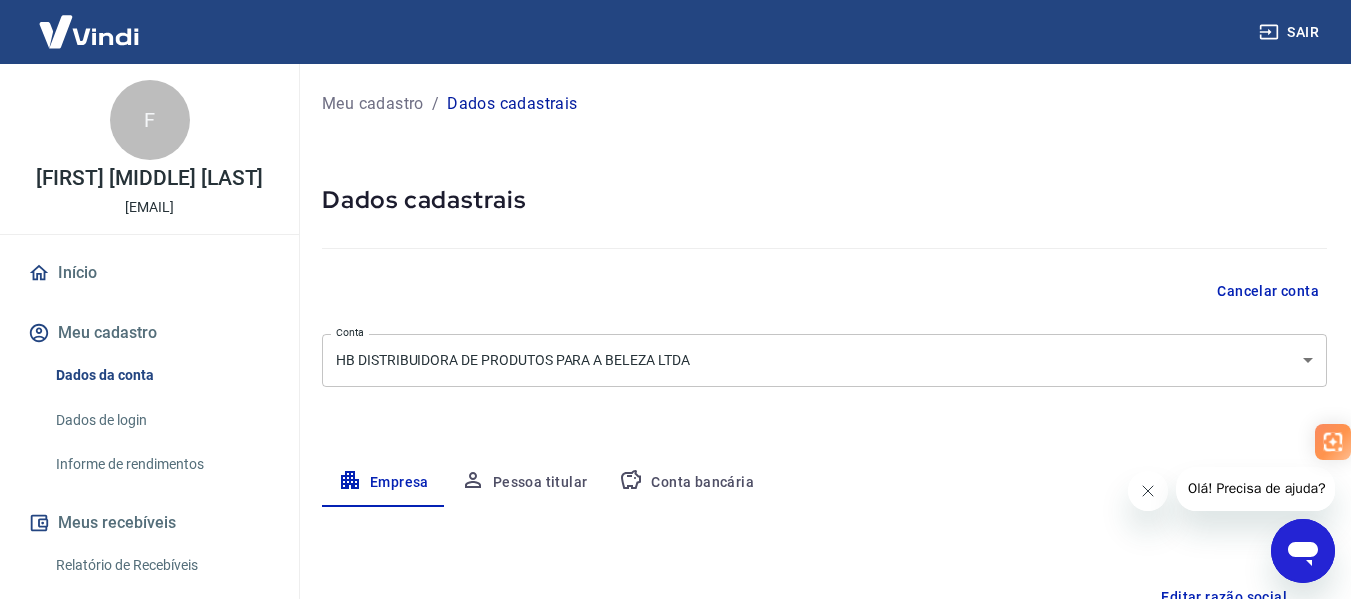 click on "Início" at bounding box center [149, 273] 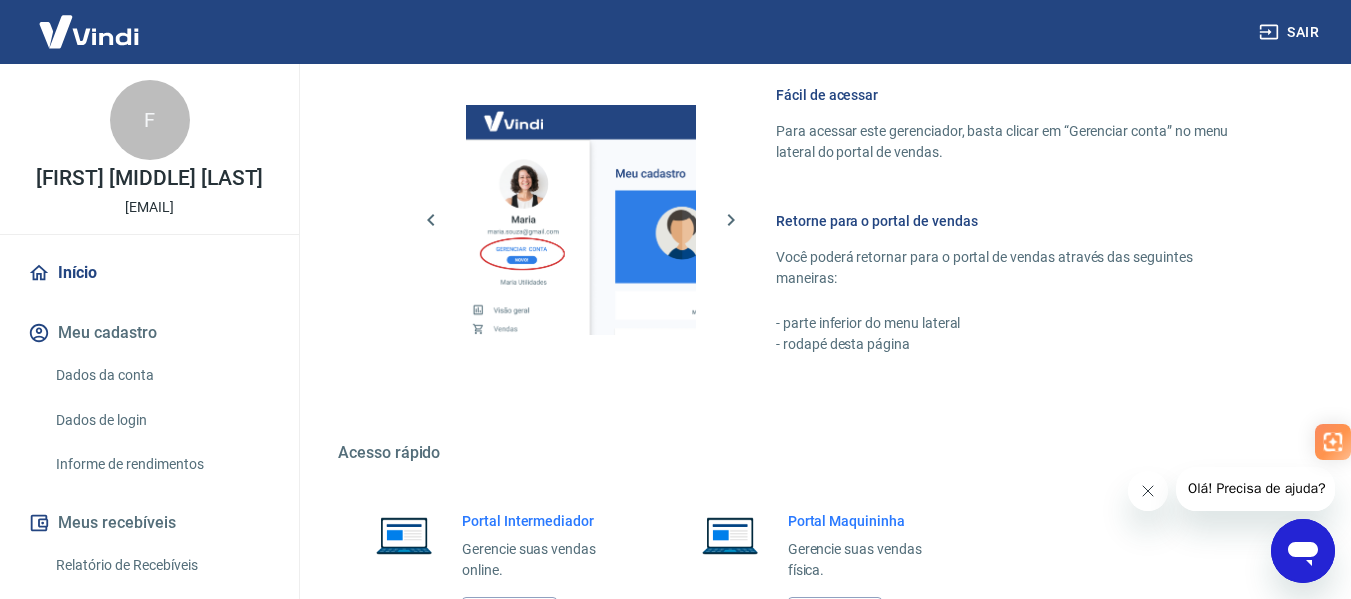 scroll, scrollTop: 1042, scrollLeft: 0, axis: vertical 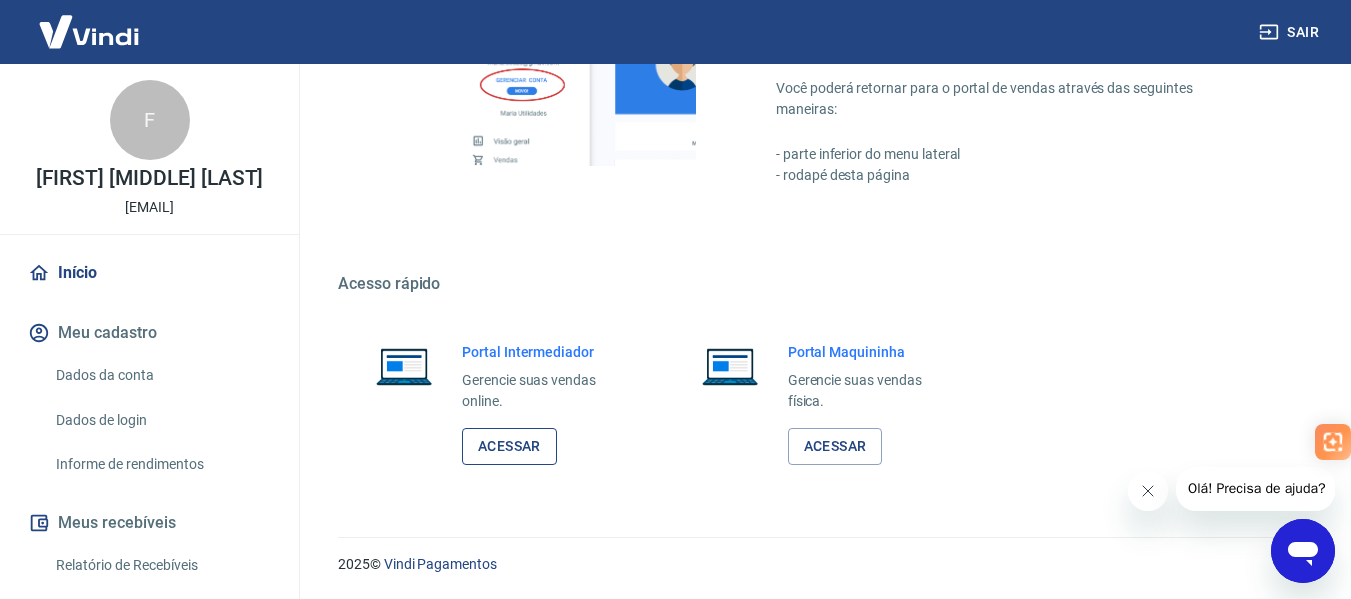 click on "Acessar" at bounding box center (509, 446) 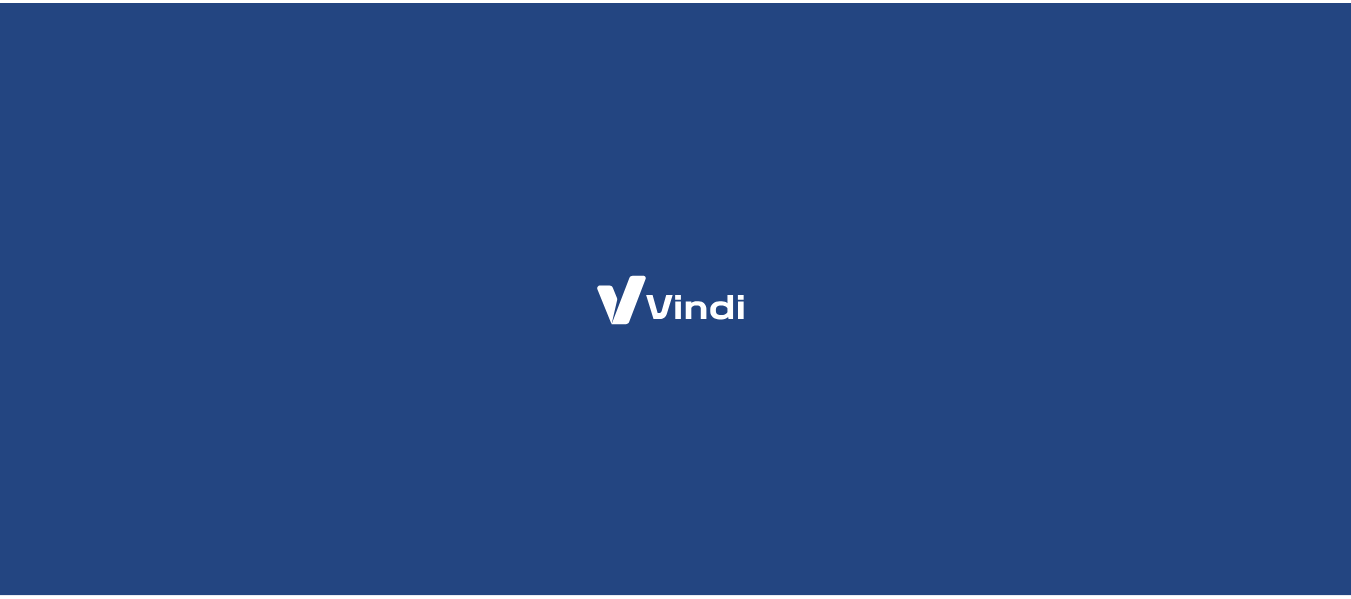 scroll, scrollTop: 0, scrollLeft: 0, axis: both 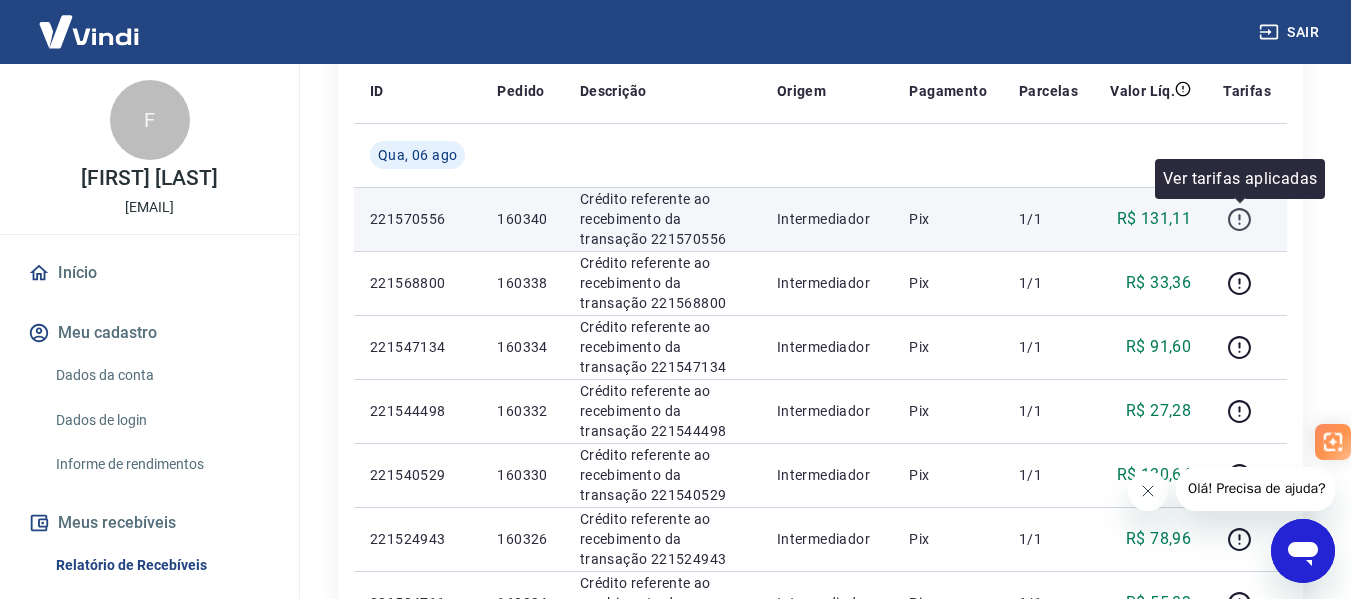 click 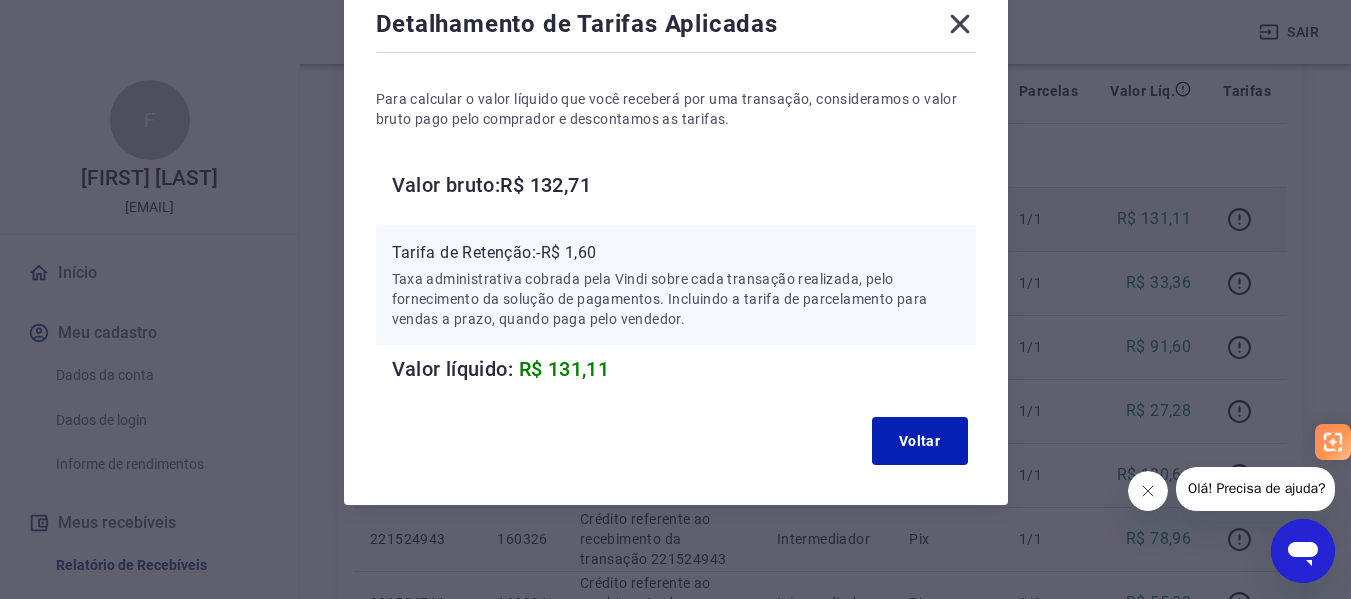 scroll, scrollTop: 122, scrollLeft: 0, axis: vertical 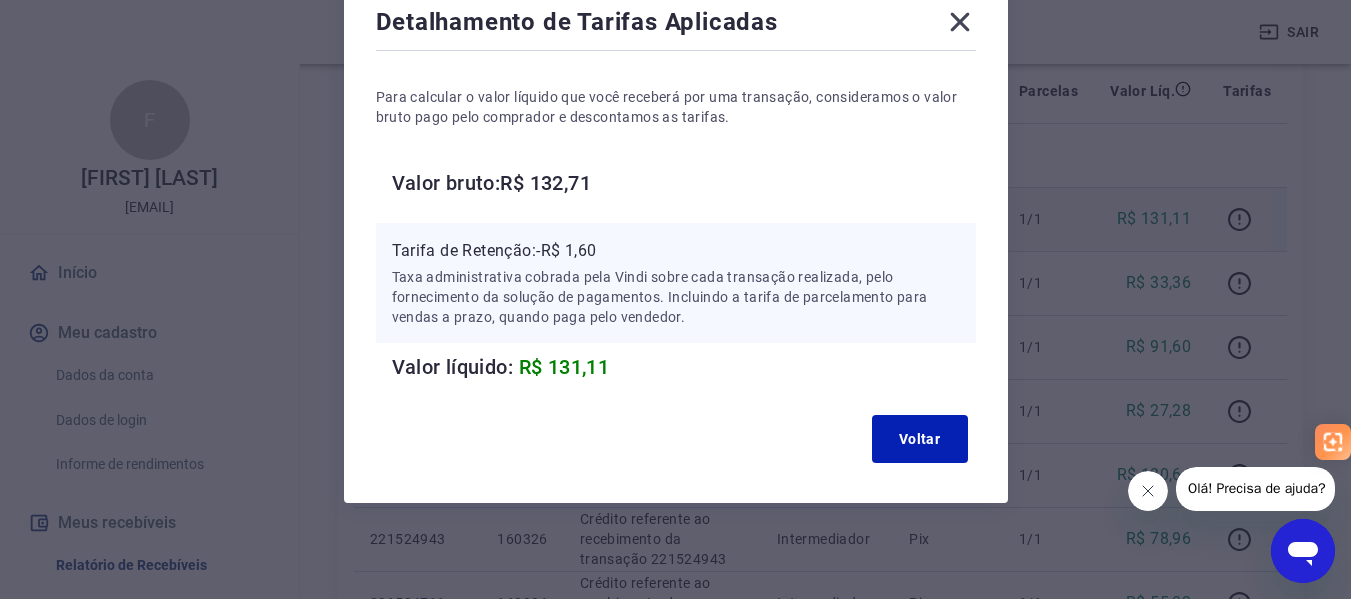 click 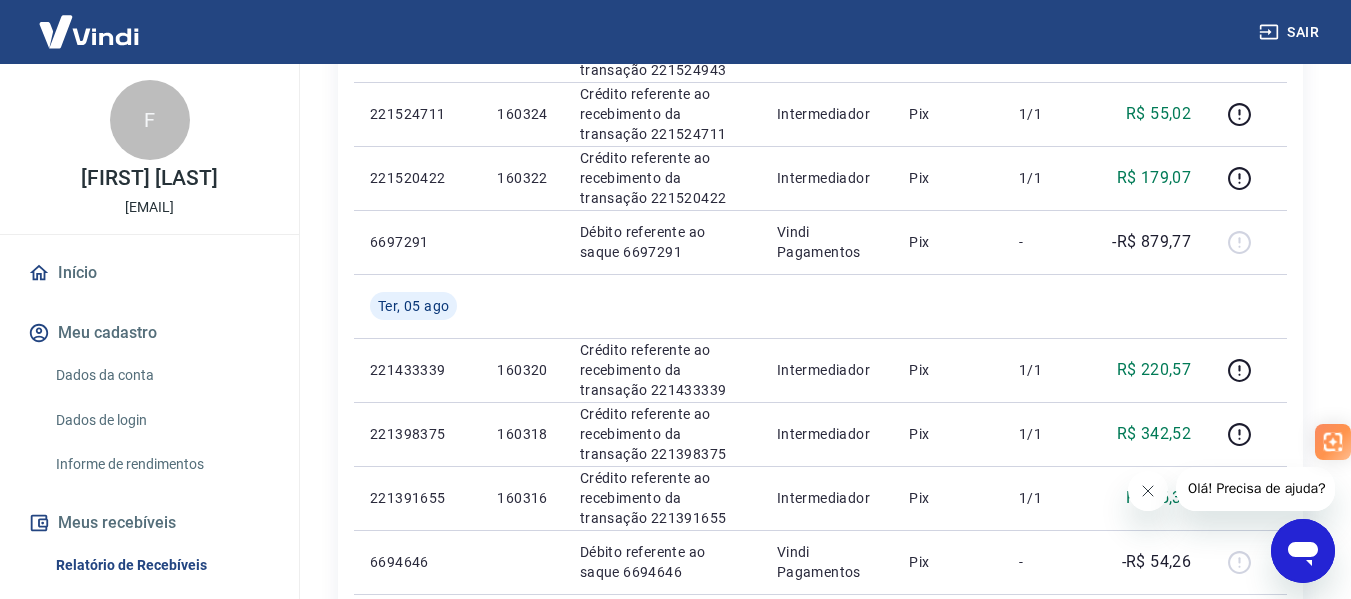 scroll, scrollTop: 904, scrollLeft: 0, axis: vertical 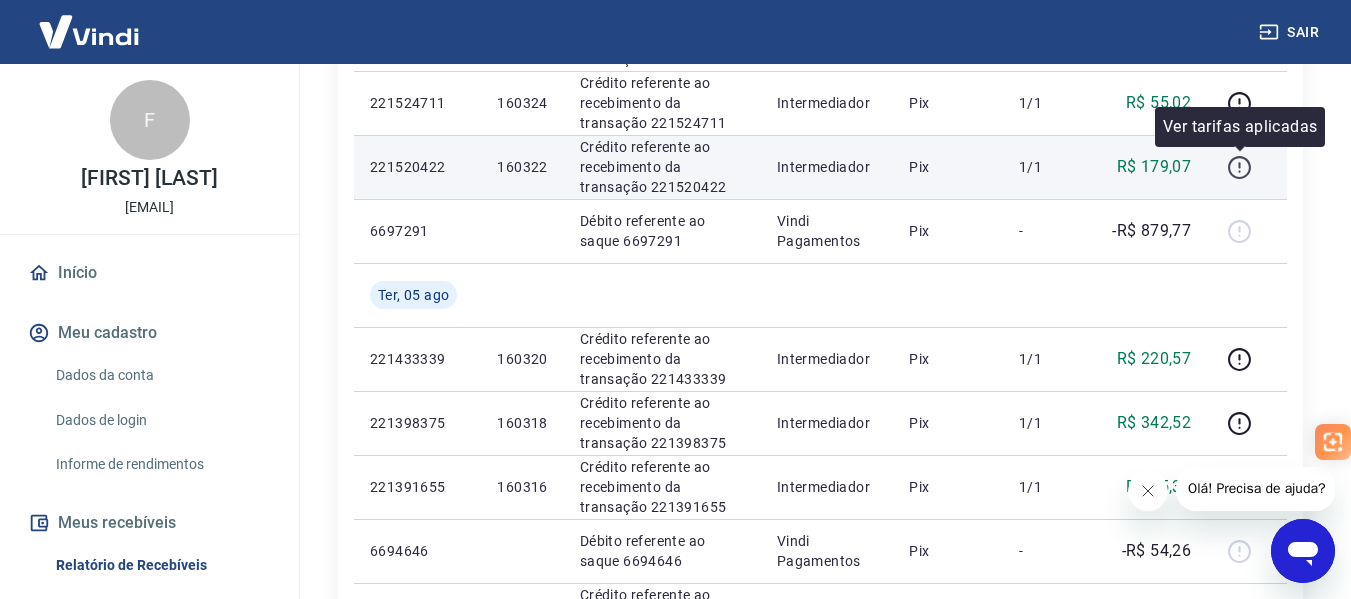 click 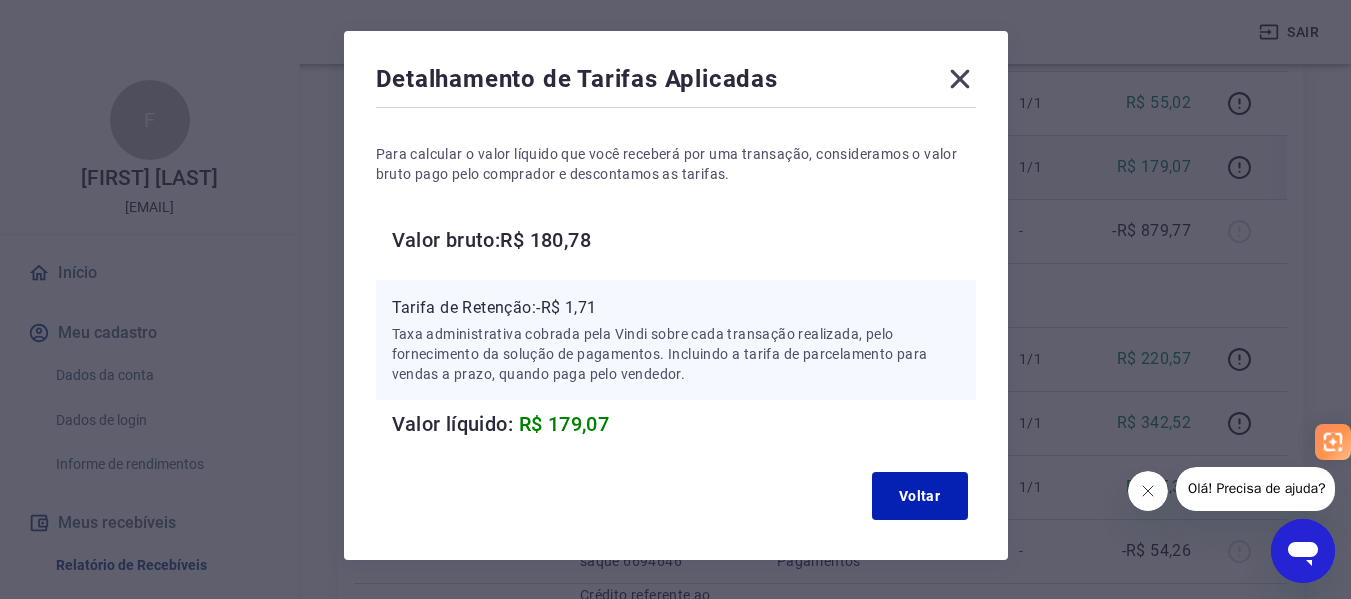 scroll, scrollTop: 100, scrollLeft: 0, axis: vertical 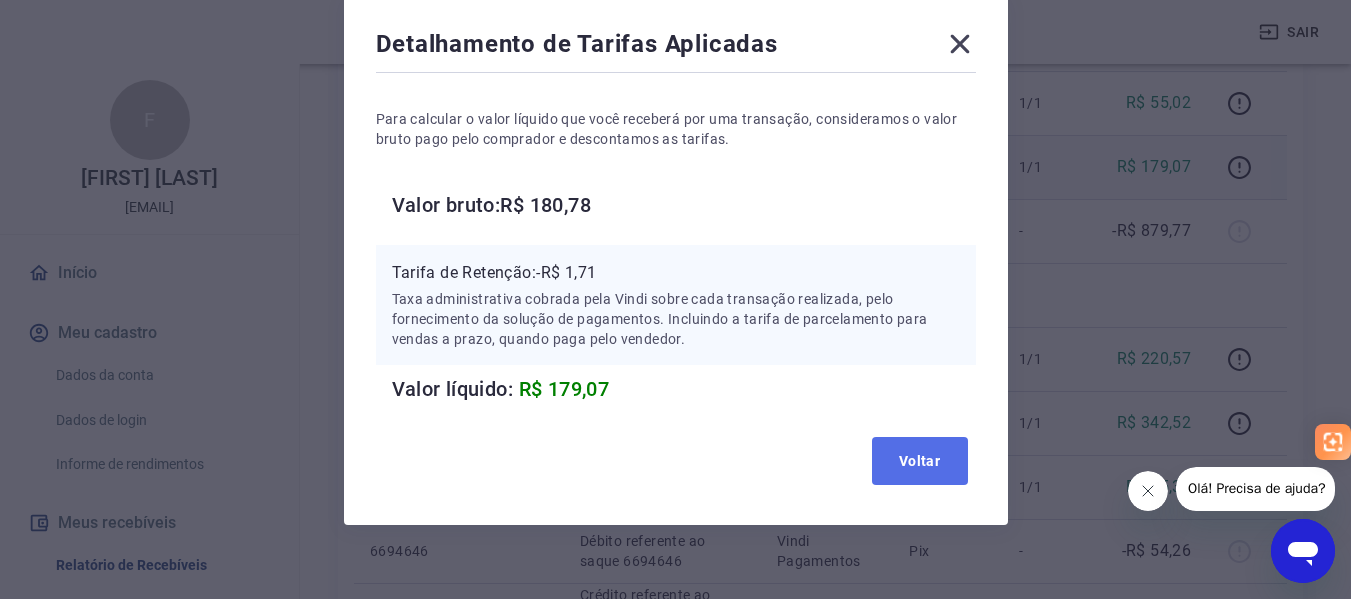 click on "Voltar" at bounding box center [920, 461] 